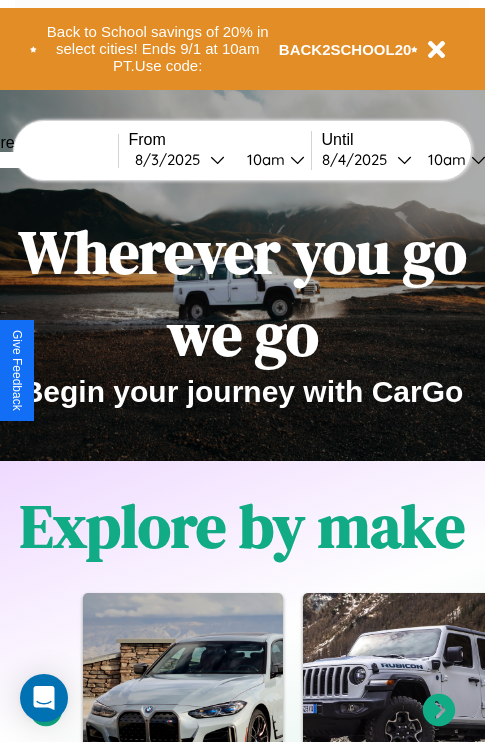scroll, scrollTop: 0, scrollLeft: 0, axis: both 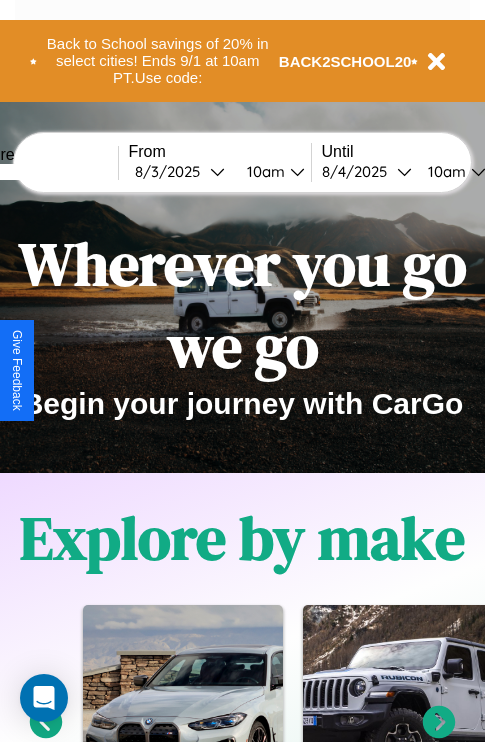 click at bounding box center [43, 172] 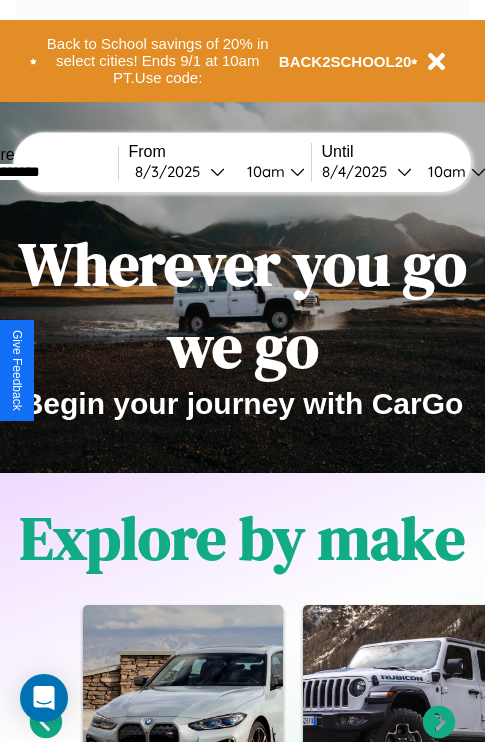 type on "**********" 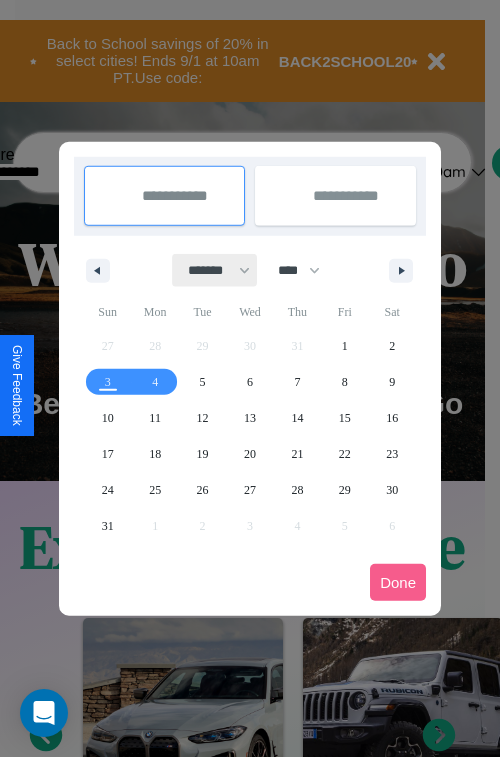 click on "******* ******** ***** ***** *** **** **** ****** ********* ******* ******** ********" at bounding box center [215, 270] 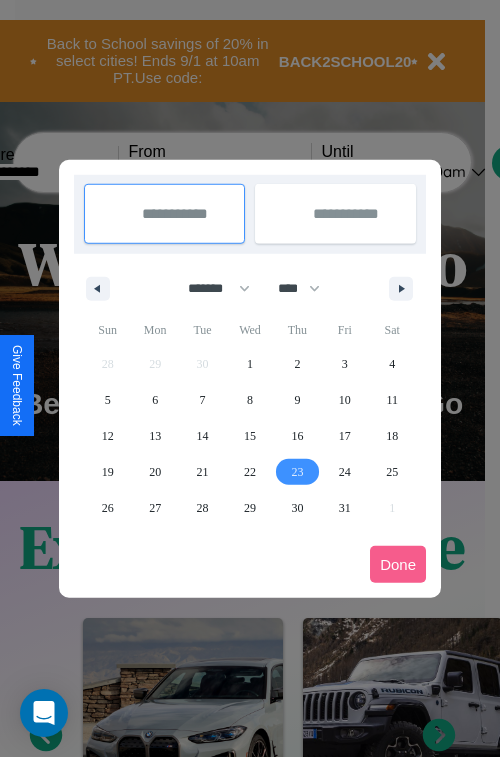 click on "23" at bounding box center (297, 472) 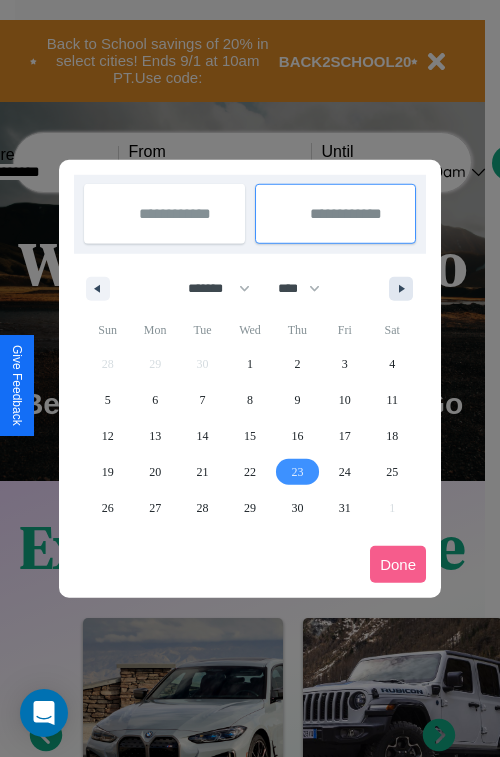 click at bounding box center (405, 289) 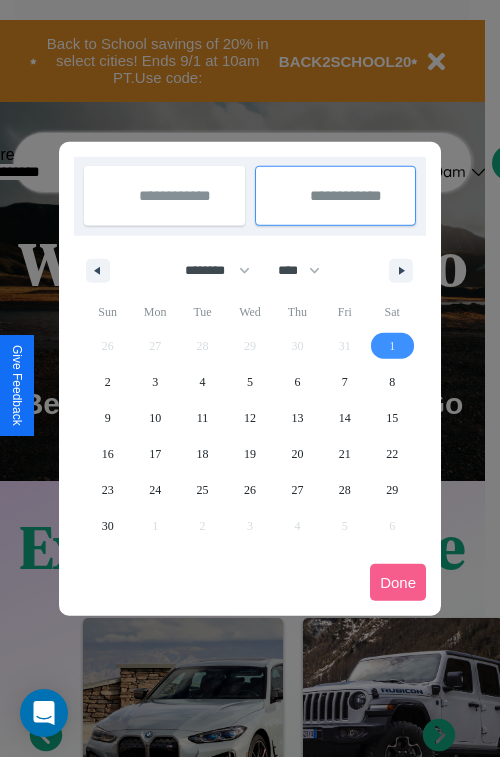 click on "1" at bounding box center (392, 346) 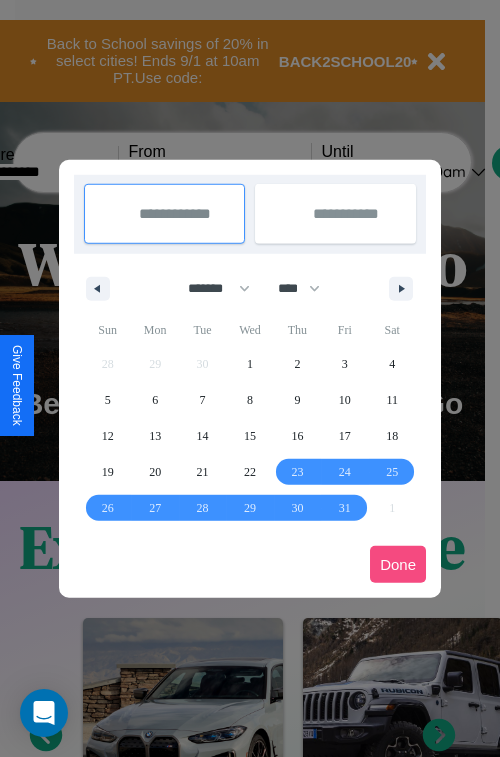 click on "Done" at bounding box center (398, 564) 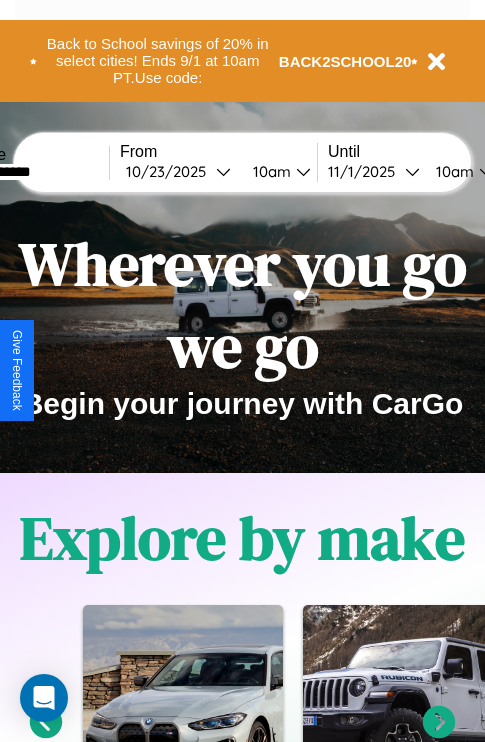 scroll, scrollTop: 0, scrollLeft: 76, axis: horizontal 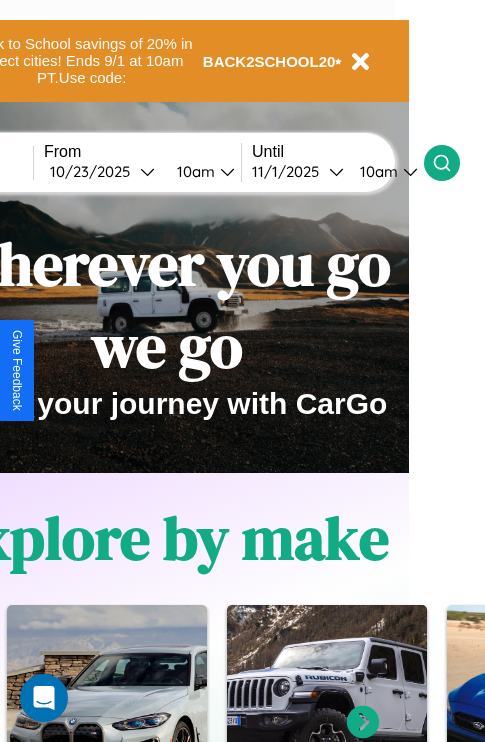 click 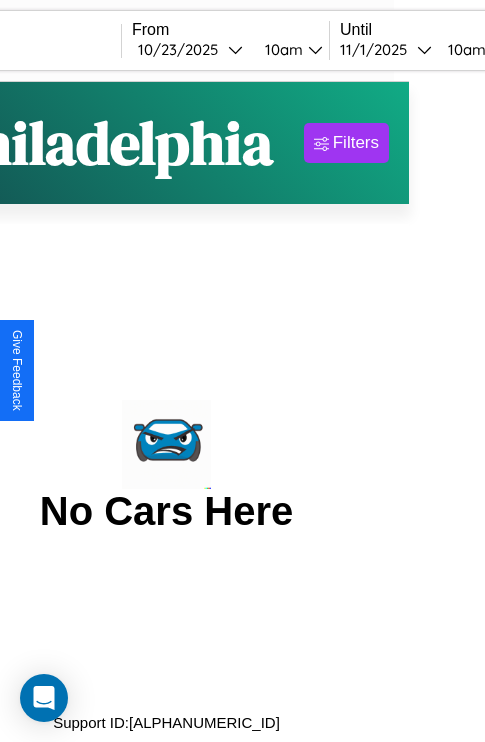 scroll, scrollTop: 0, scrollLeft: 0, axis: both 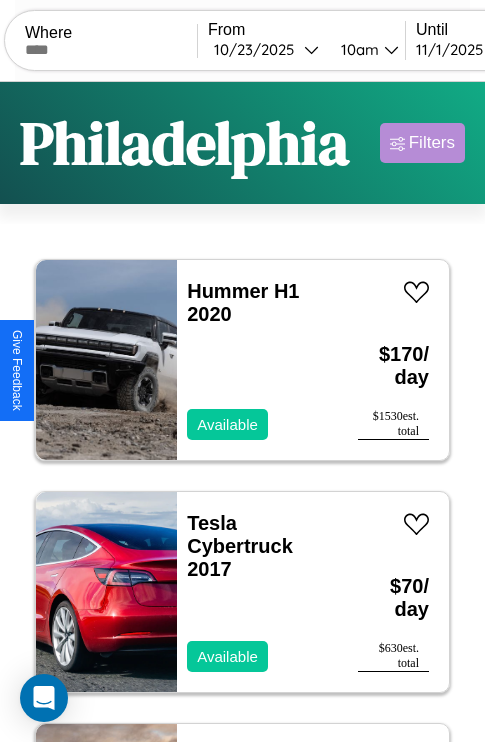 click on "Filters" at bounding box center [432, 143] 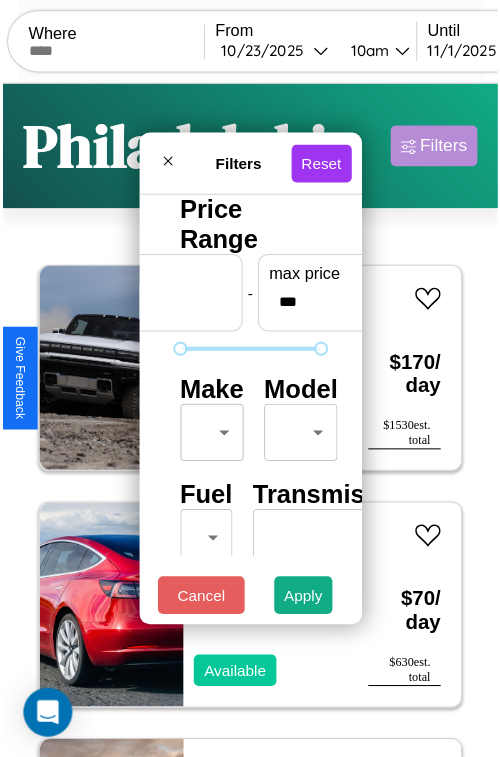 scroll, scrollTop: 59, scrollLeft: 0, axis: vertical 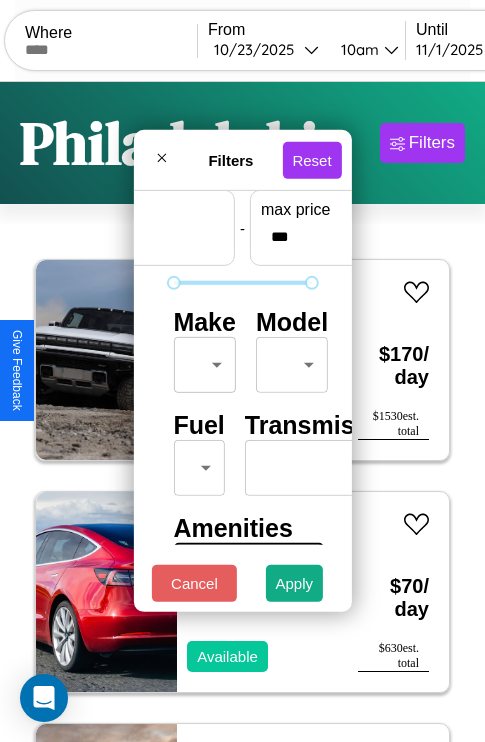 click on "CarGo Where From [DATE] [TIME] Until [DATE] [TIME] Become a Host Login Sign Up [CITY] Filters 27  cars in this area These cars can be picked up in this city. Hummer   H1   2020 Available $ 170  / day $ 1530  est. total Tesla   Cybertruck   2017 Available $ 70  / day $ 630  est. total Jaguar   XF   2016 Available $ 160  / day $ 1440  est. total Ford   F-750   2017 Available $ 150  / day $ 1350  est. total Lamborghini   URUS   2023 Available $ 170  / day $ 1530  est. total Volkswagen   KOMBI   2017 Unavailable $ 160  / day $ 1440  est. total Ford   LTL9000   2024 Available $ 120  / day $ 1080  est. total Mazda   MX-3   2023 Available $ 40  / day $ 360  est. total Volvo   WHL   2017 Available $ 100  / day $ 900  est. total Jeep   Wrangler JK   2014 Available $ 70  / day $ 630  est. total Acura   Integra   2017 Unavailable $ 180  / day $ 1620  est. total Volvo   VAH   2022 Unavailable $ 80  / day $ 720  est. total Ferrari   F40   2023 Available $ 60  / day $ 540  est. total Alfa Romeo   Spider" at bounding box center [242, 412] 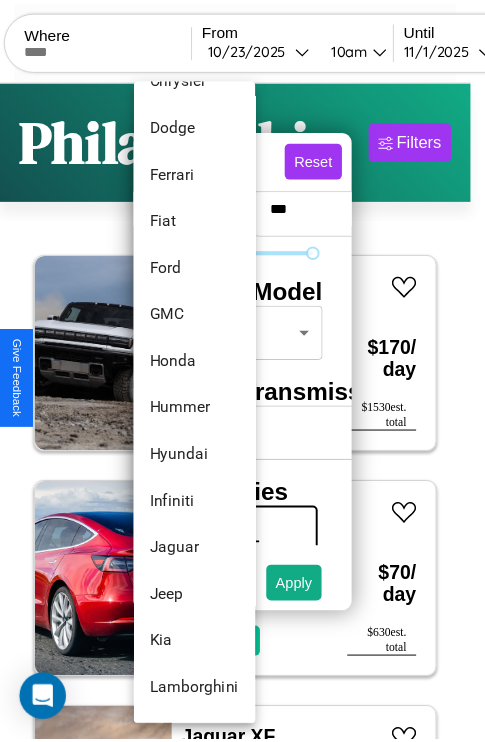 scroll, scrollTop: 518, scrollLeft: 0, axis: vertical 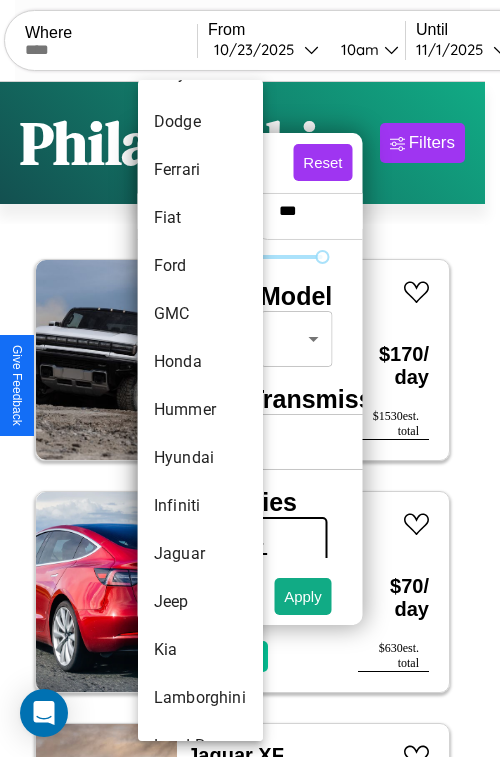 click on "Hummer" at bounding box center (200, 410) 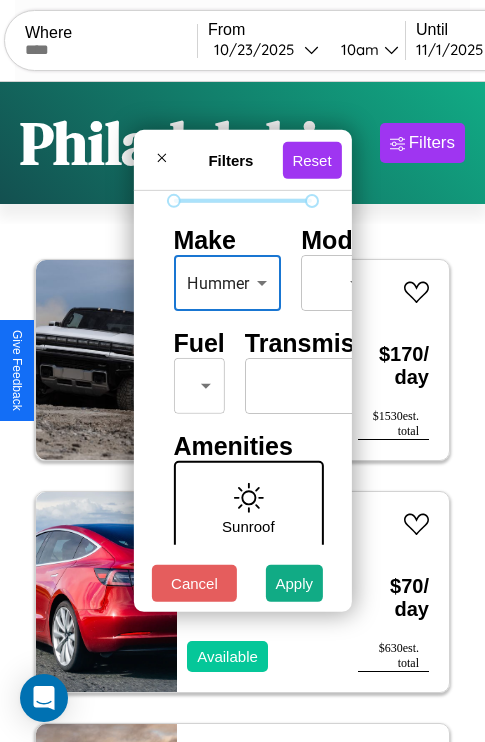 scroll, scrollTop: 162, scrollLeft: 0, axis: vertical 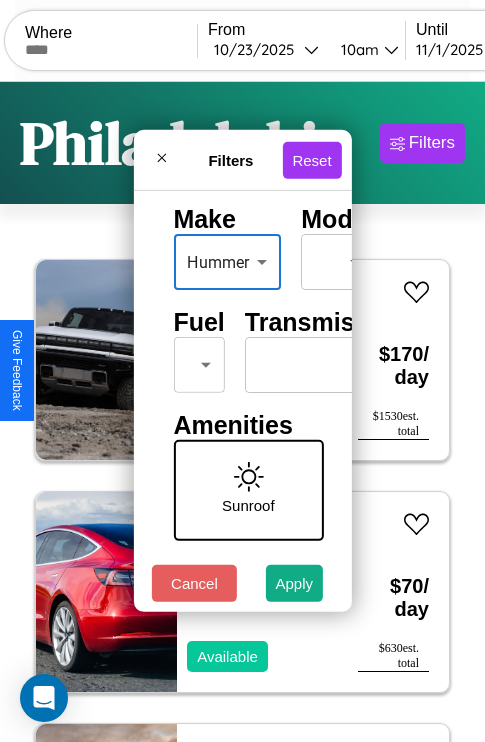 click on "CarGo Where From [DATE] [TIME] Until [DATE] [TIME] Become a Host Login Sign Up [CITY] Filters 27  cars in this area These cars can be picked up in this city. Hummer   H1   2020 Available $ 170  / day $ 1530  est. total Tesla   Cybertruck   2017 Available $ 70  / day $ 630  est. total Jaguar   XF   2016 Available $ 160  / day $ 1440  est. total Ford   F-750   2017 Available $ 150  / day $ 1350  est. total Lamborghini   URUS   2023 Available $ 170  / day $ 1530  est. total Volkswagen   KOMBI   2017 Unavailable $ 160  / day $ 1440  est. total Ford   LTL9000   2024 Available $ 120  / day $ 1080  est. total Mazda   MX-3   2023 Available $ 40  / day $ 360  est. total Volvo   WHL   2017 Available $ 100  / day $ 900  est. total Jeep   Wrangler JK   2014 Available $ 70  / day $ 630  est. total Acura   Integra   2017 Unavailable $ 180  / day $ 1620  est. total Volvo   VAH   2022 Unavailable $ 80  / day $ 720  est. total Ferrari   F40   2023 Available $ 60  / day $ 540  est. total Alfa Romeo   Spider" at bounding box center [242, 412] 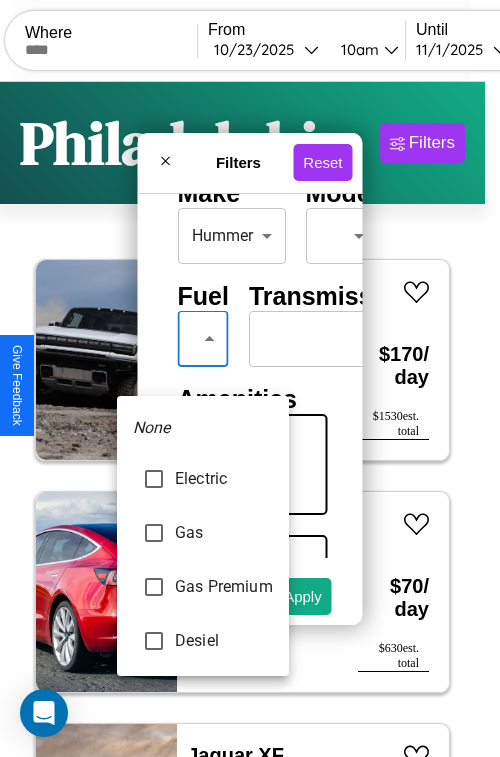 type on "***" 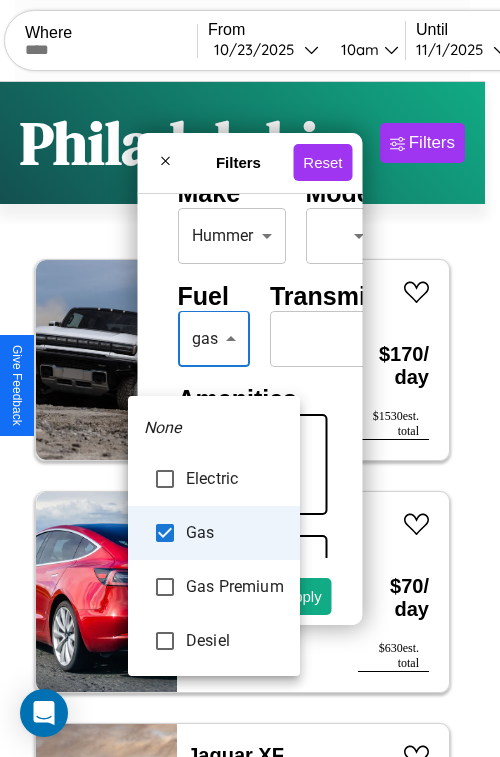 click at bounding box center [250, 378] 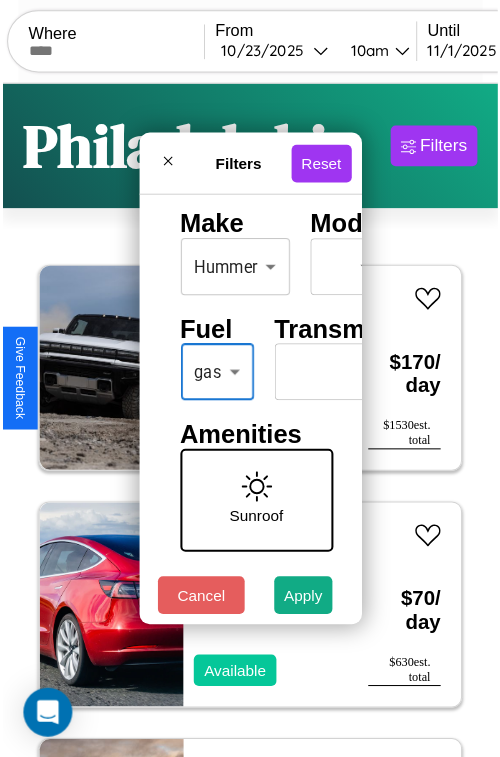 scroll, scrollTop: 162, scrollLeft: 84, axis: both 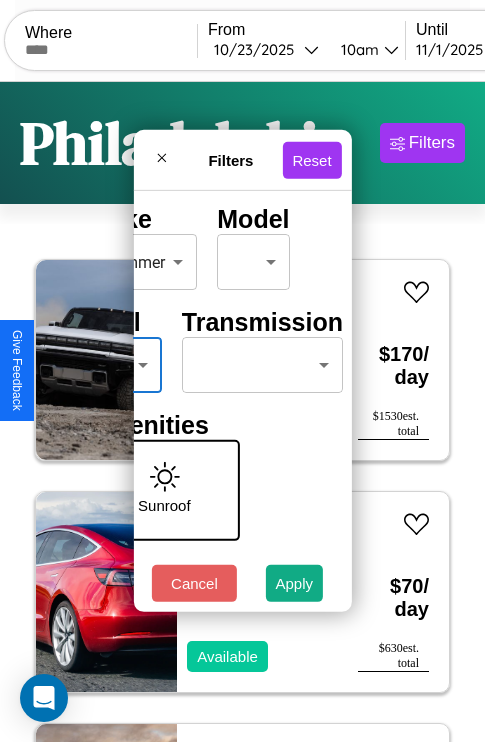 click on "CarGo Where From [DATE] [TIME] Until [DATE] [TIME] Become a Host Login Sign Up [CITY] Filters 27  cars in this area These cars can be picked up in this city. Hummer   H1   2020 Available $ 170  / day $ 1530  est. total Tesla   Cybertruck   2017 Available $ 70  / day $ 630  est. total Jaguar   XF   2016 Available $ 160  / day $ 1440  est. total Ford   F-750   2017 Available $ 150  / day $ 1350  est. total Lamborghini   URUS   2023 Available $ 170  / day $ 1530  est. total Volkswagen   KOMBI   2017 Unavailable $ 160  / day $ 1440  est. total Ford   LTL9000   2024 Available $ 120  / day $ 1080  est. total Mazda   MX-3   2023 Available $ 40  / day $ 360  est. total Volvo   WHL   2017 Available $ 100  / day $ 900  est. total Jeep   Wrangler JK   2014 Available $ 70  / day $ 630  est. total Acura   Integra   2017 Unavailable $ 180  / day $ 1620  est. total Volvo   VAH   2022 Unavailable $ 80  / day $ 720  est. total Ferrari   F40   2023 Available $ 60  / day $ 540  est. total Alfa Romeo   Spider" at bounding box center (242, 412) 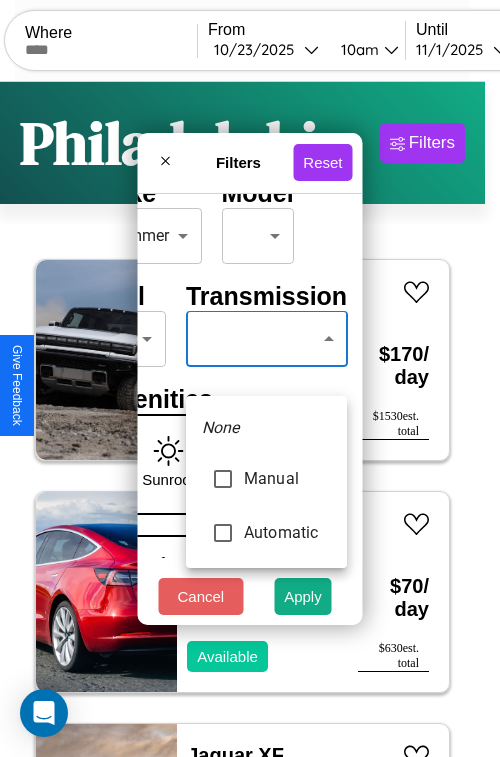 type on "*********" 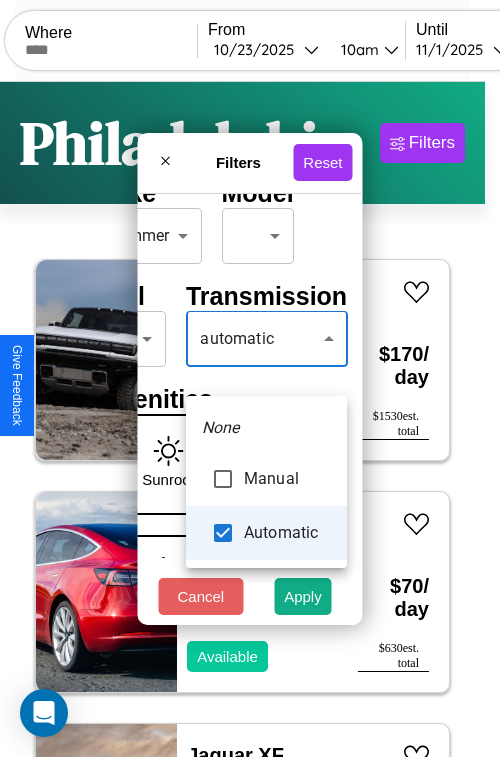 click at bounding box center (250, 378) 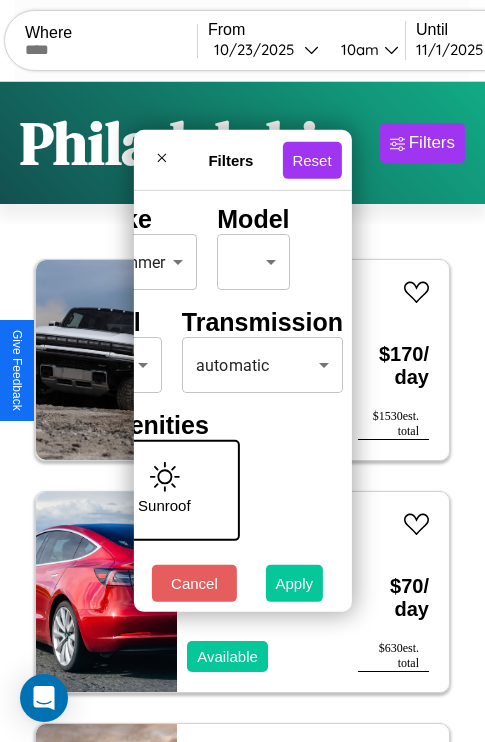 click on "Apply" at bounding box center [295, 583] 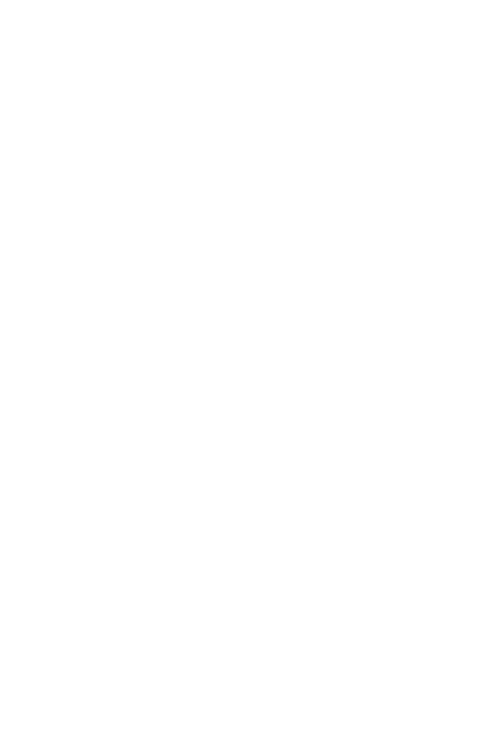 scroll, scrollTop: 0, scrollLeft: 0, axis: both 